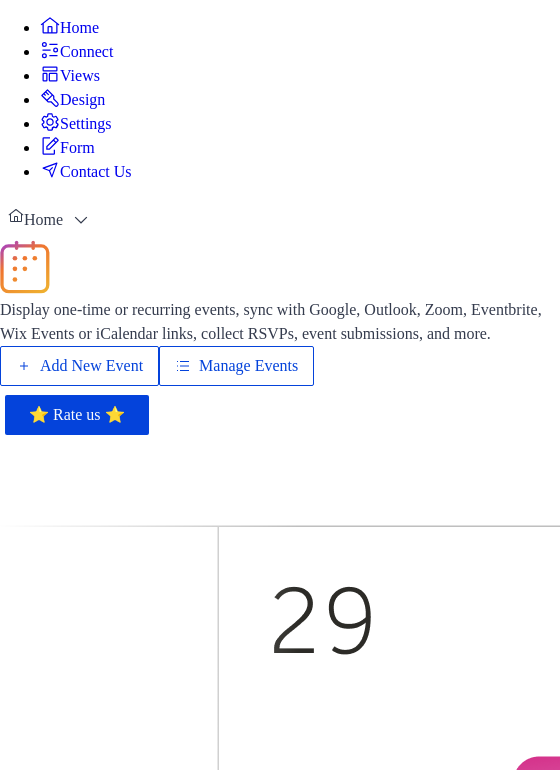 scroll, scrollTop: 0, scrollLeft: 0, axis: both 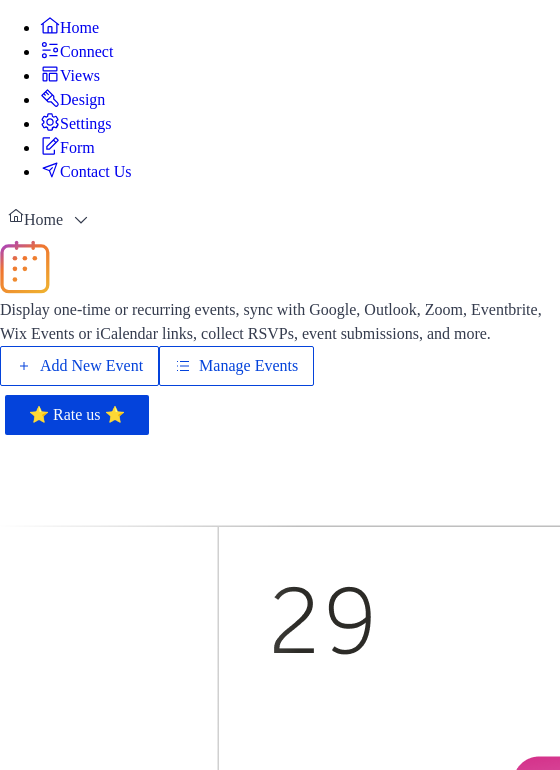 click on "Manage Events" at bounding box center [248, 366] 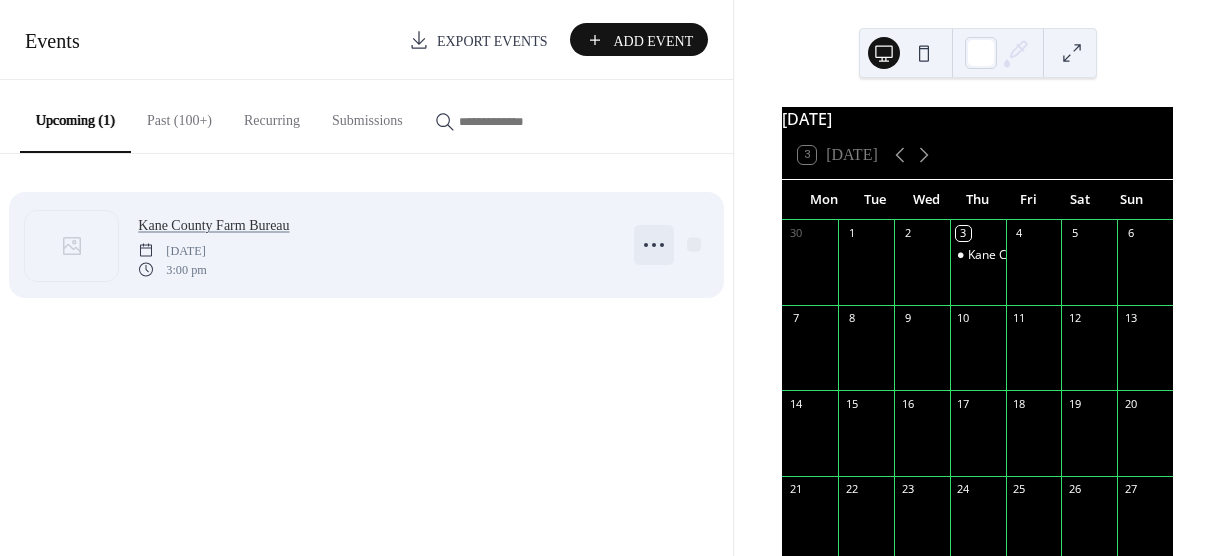 scroll, scrollTop: 0, scrollLeft: 0, axis: both 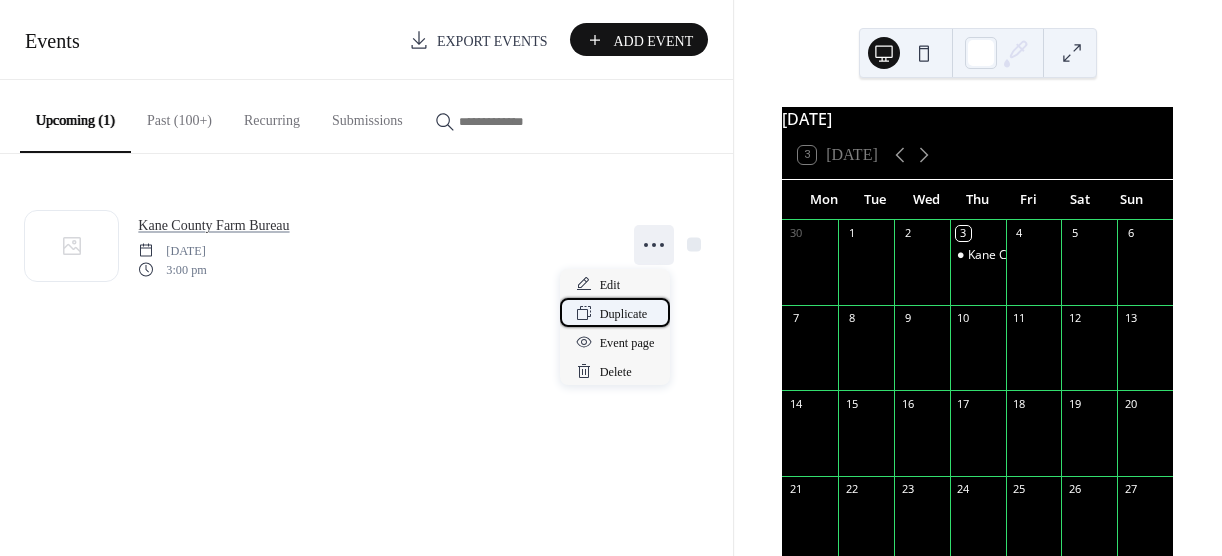click on "Duplicate" at bounding box center [624, 314] 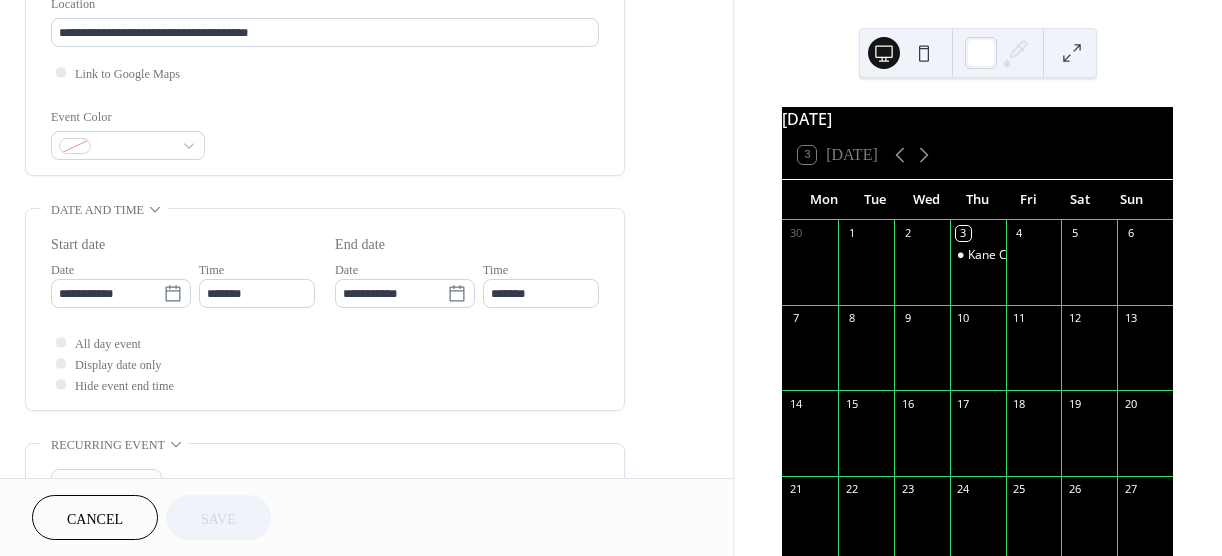 scroll, scrollTop: 449, scrollLeft: 0, axis: vertical 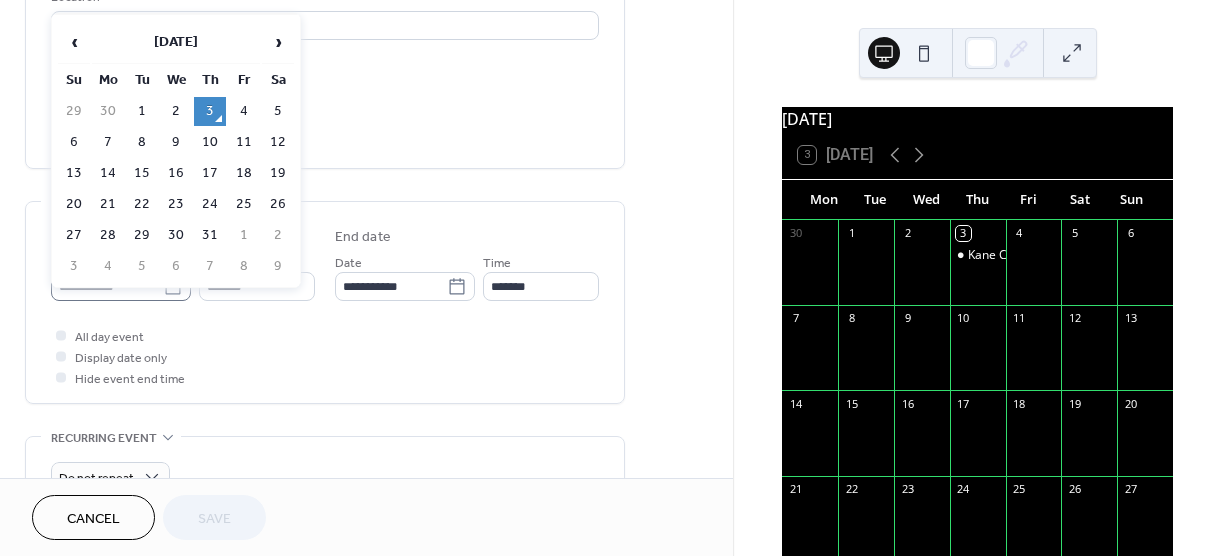click on "**********" at bounding box center (611, 278) 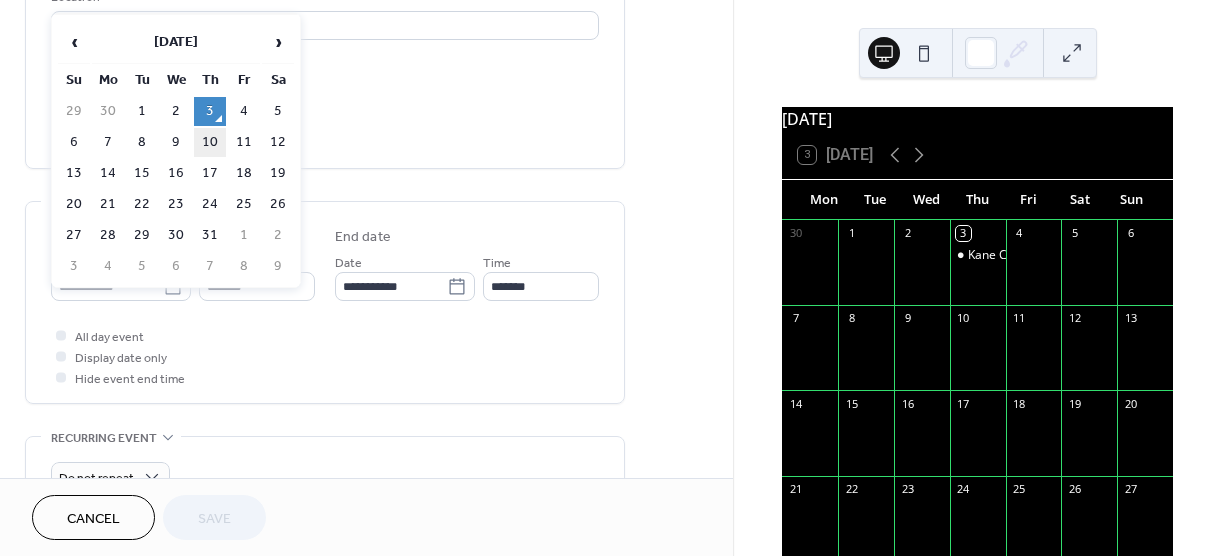 click on "10" at bounding box center (210, 142) 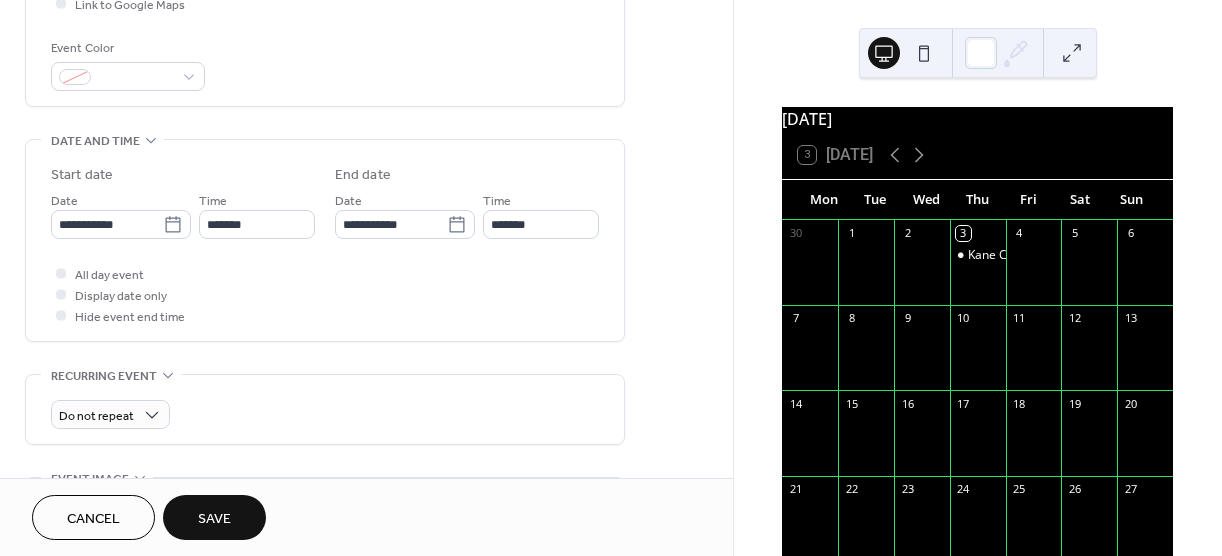 scroll, scrollTop: 531, scrollLeft: 0, axis: vertical 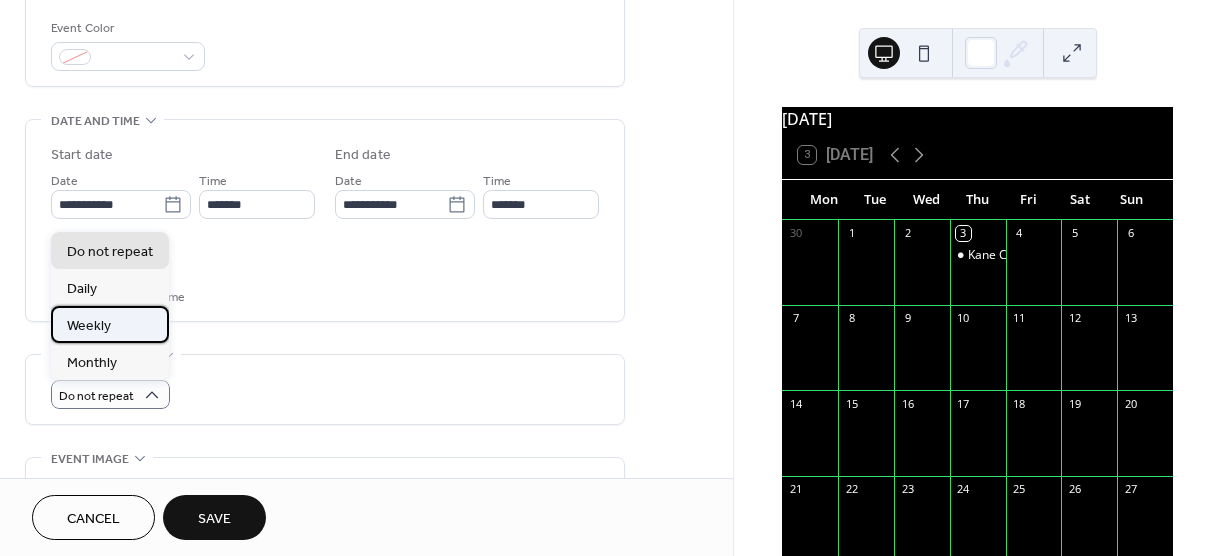 click on "Weekly" at bounding box center [89, 326] 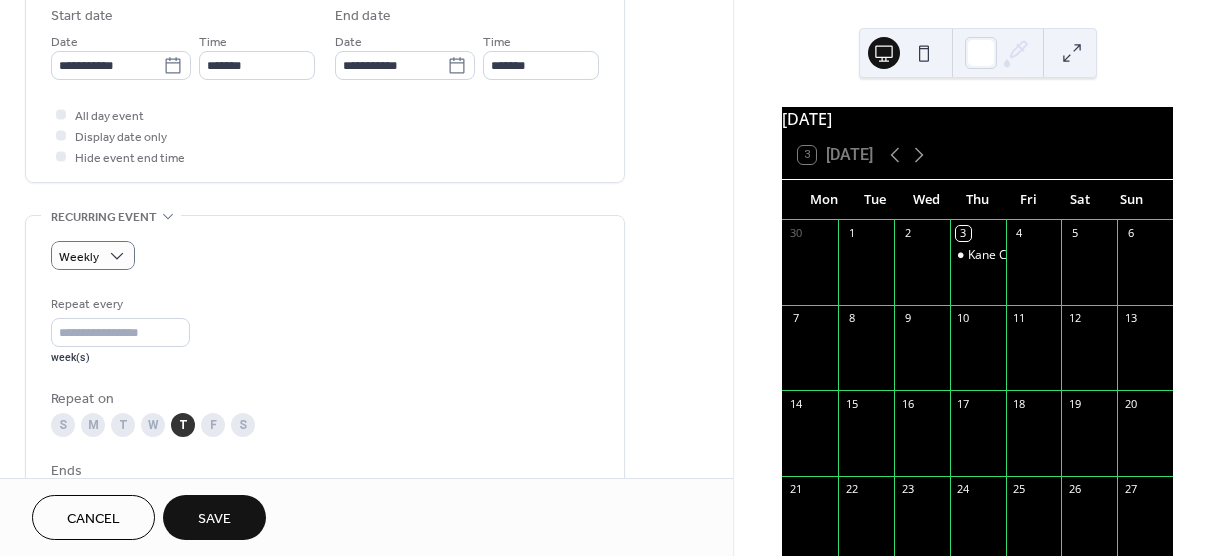 scroll, scrollTop: 672, scrollLeft: 0, axis: vertical 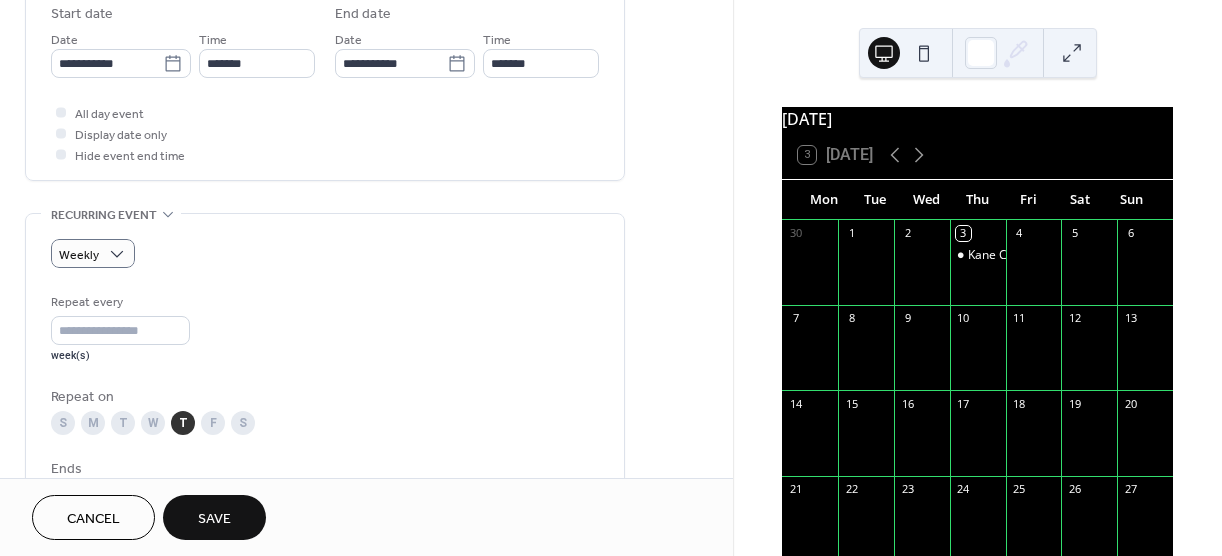 click on "Save" at bounding box center [214, 517] 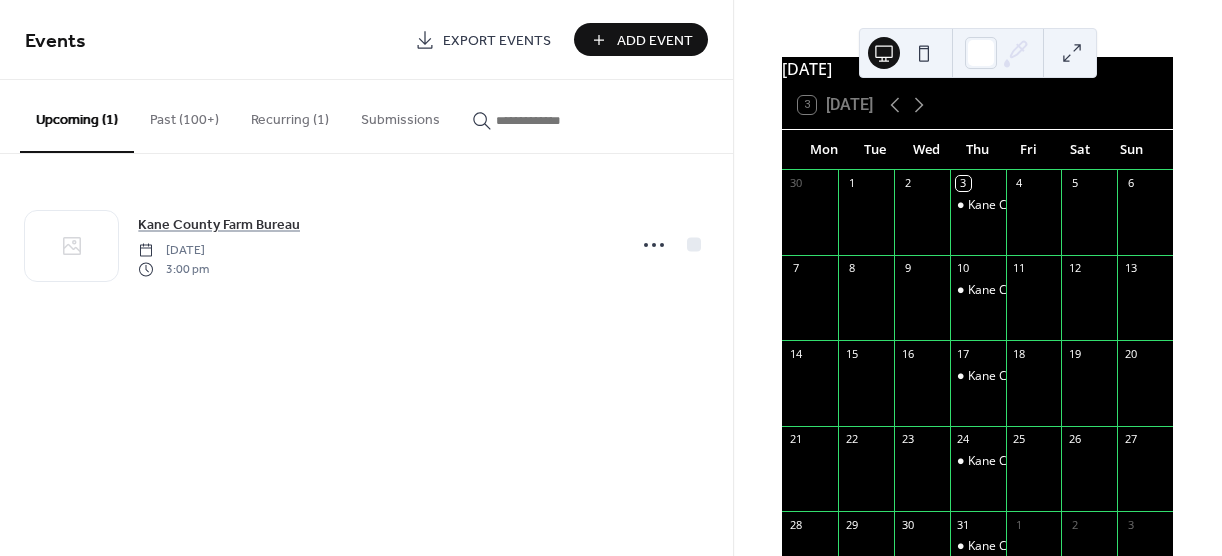 scroll, scrollTop: 0, scrollLeft: 0, axis: both 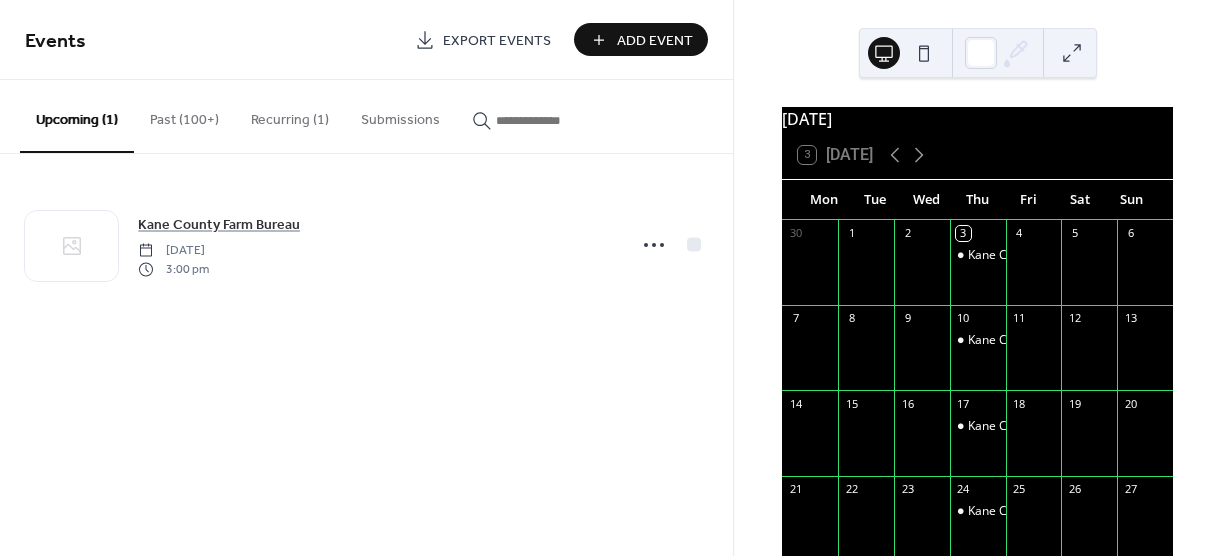 click on "Past  (100+)" at bounding box center (184, 115) 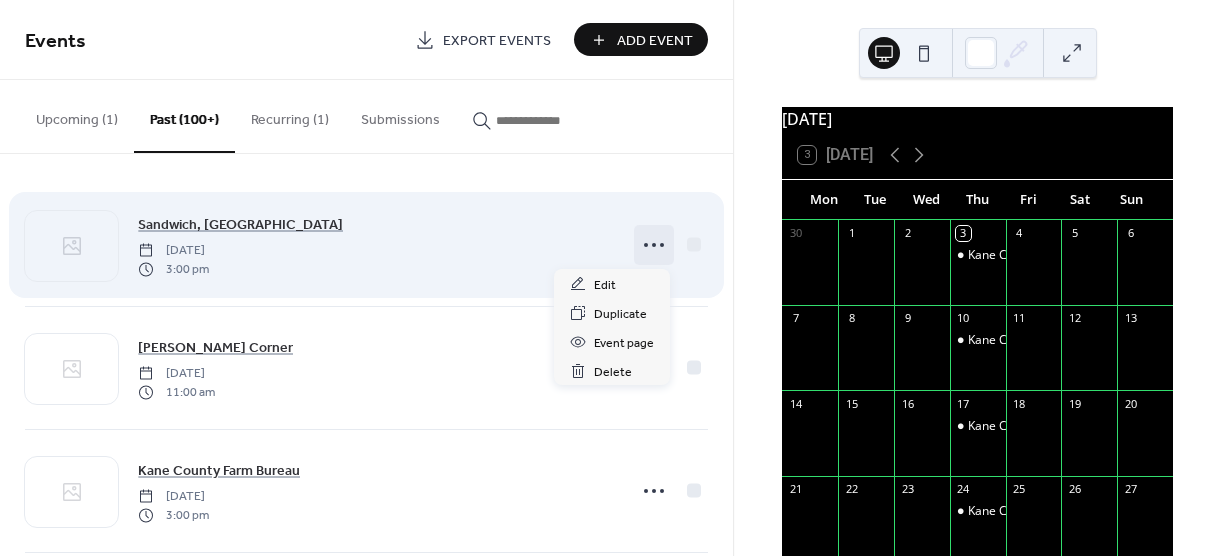 click 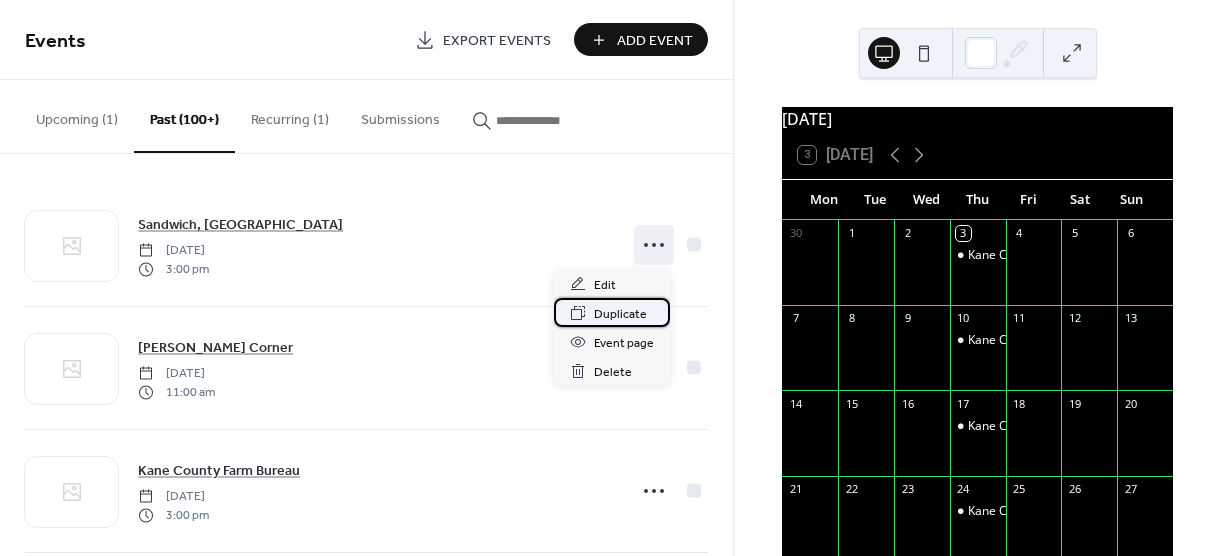 click on "Duplicate" at bounding box center [612, 312] 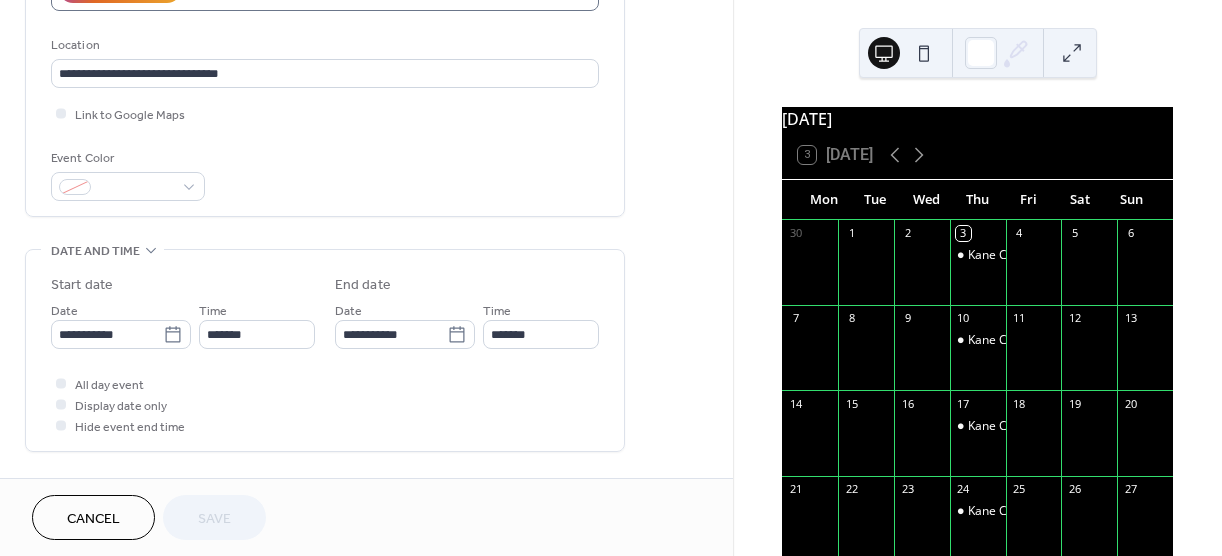 scroll, scrollTop: 406, scrollLeft: 0, axis: vertical 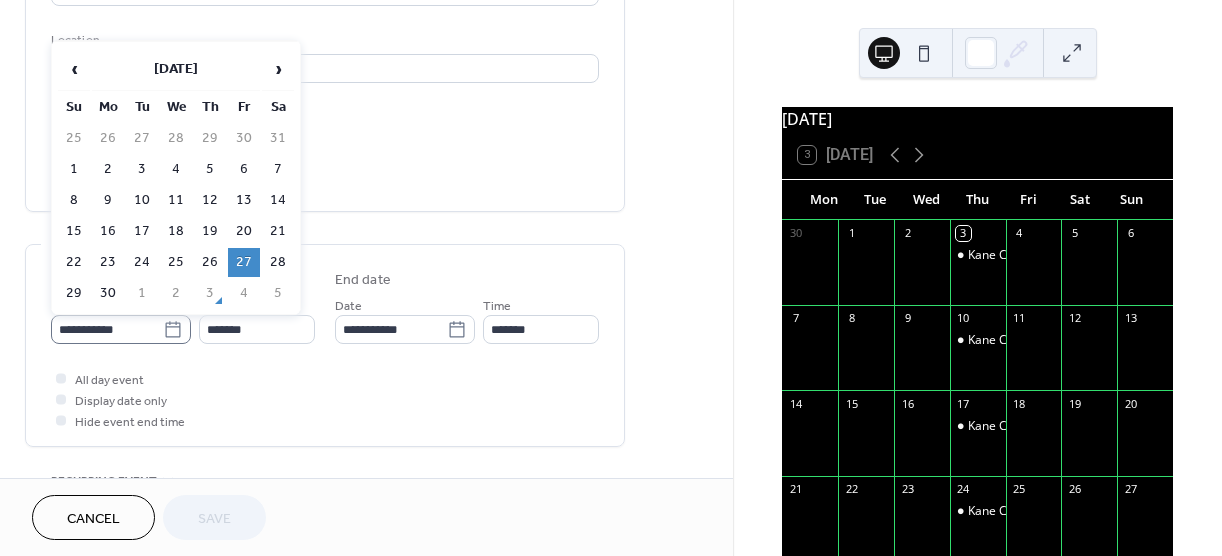 click 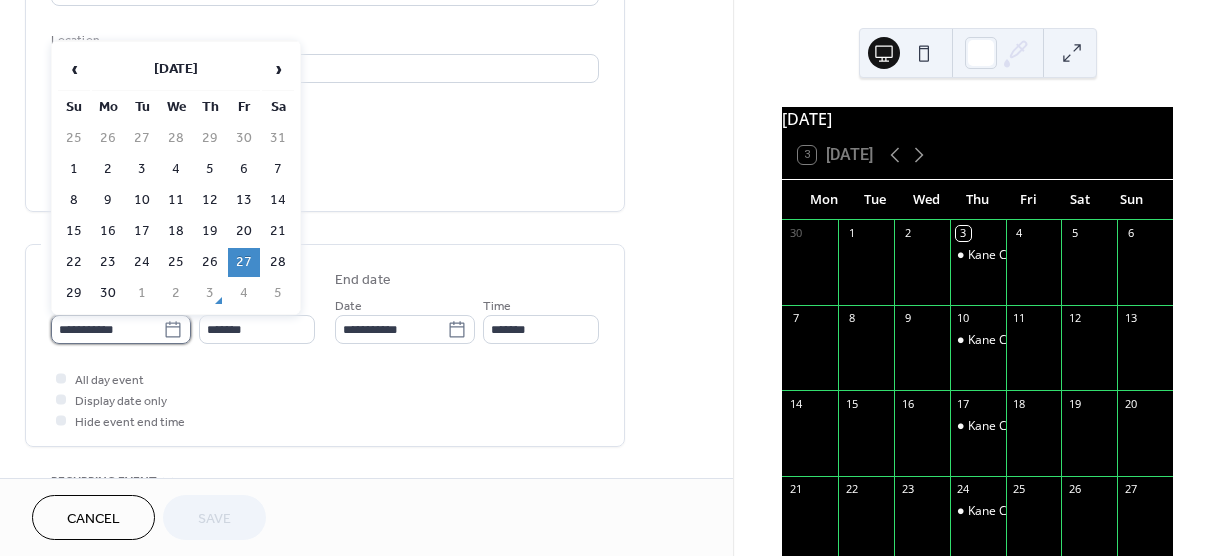 click on "**********" at bounding box center [107, 329] 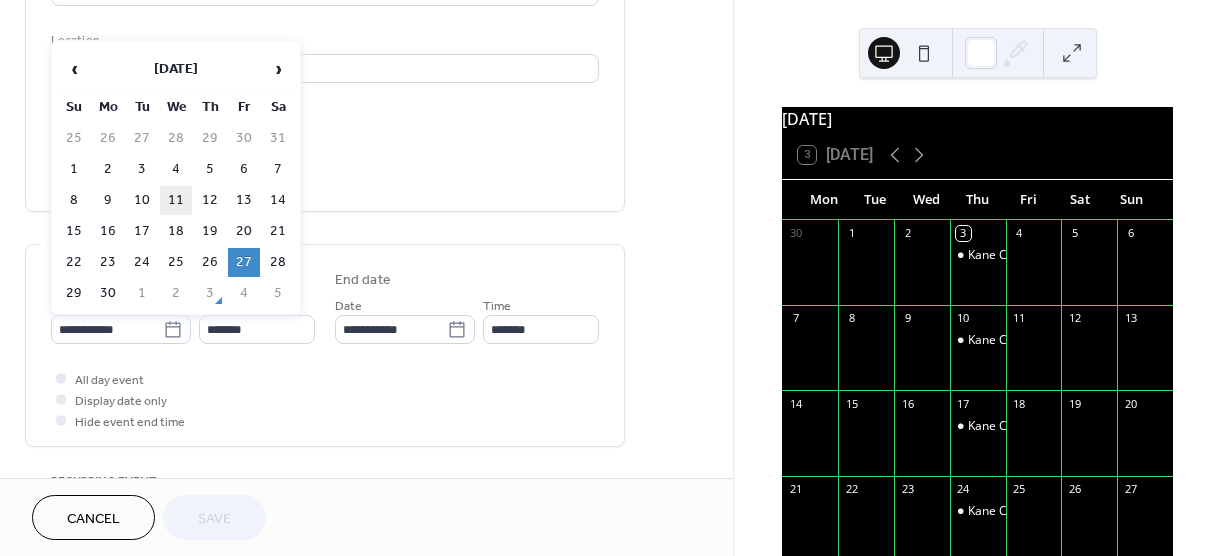 click on "11" at bounding box center (176, 200) 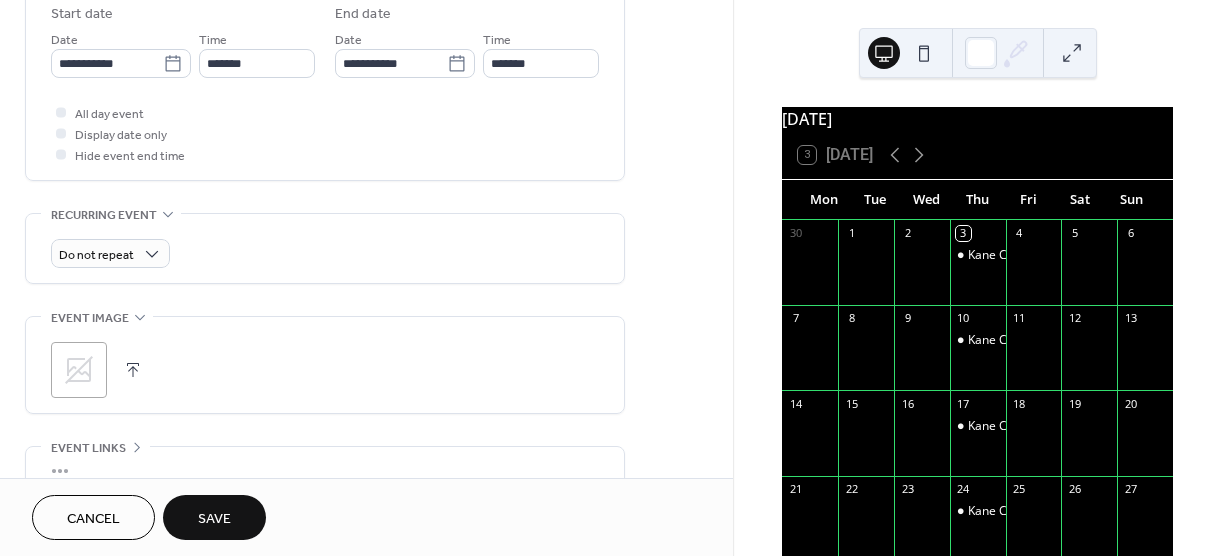 scroll, scrollTop: 679, scrollLeft: 0, axis: vertical 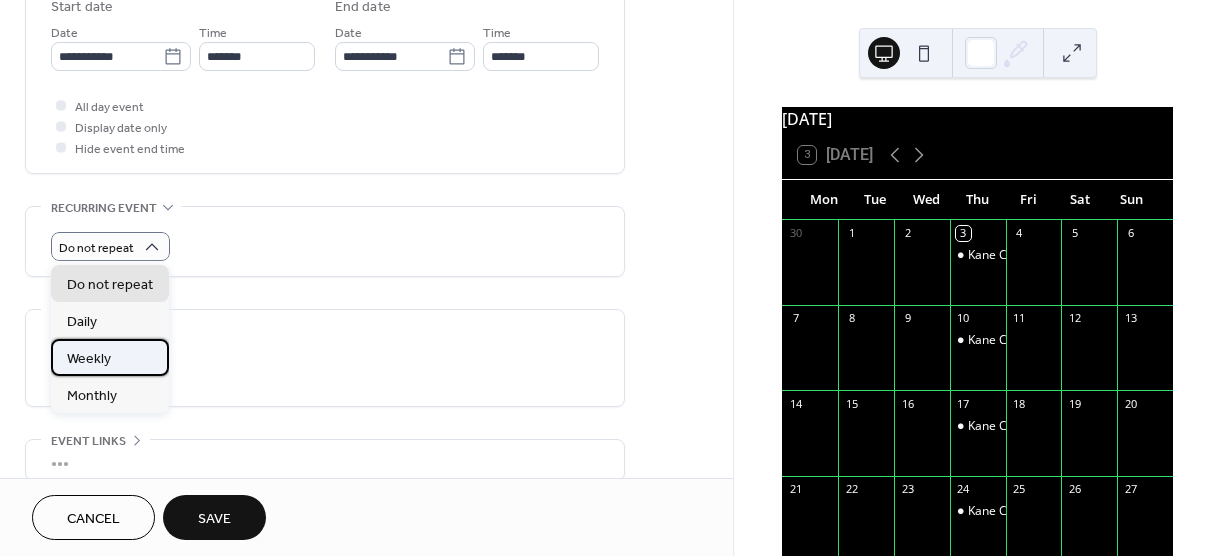 click on "Weekly" at bounding box center (89, 359) 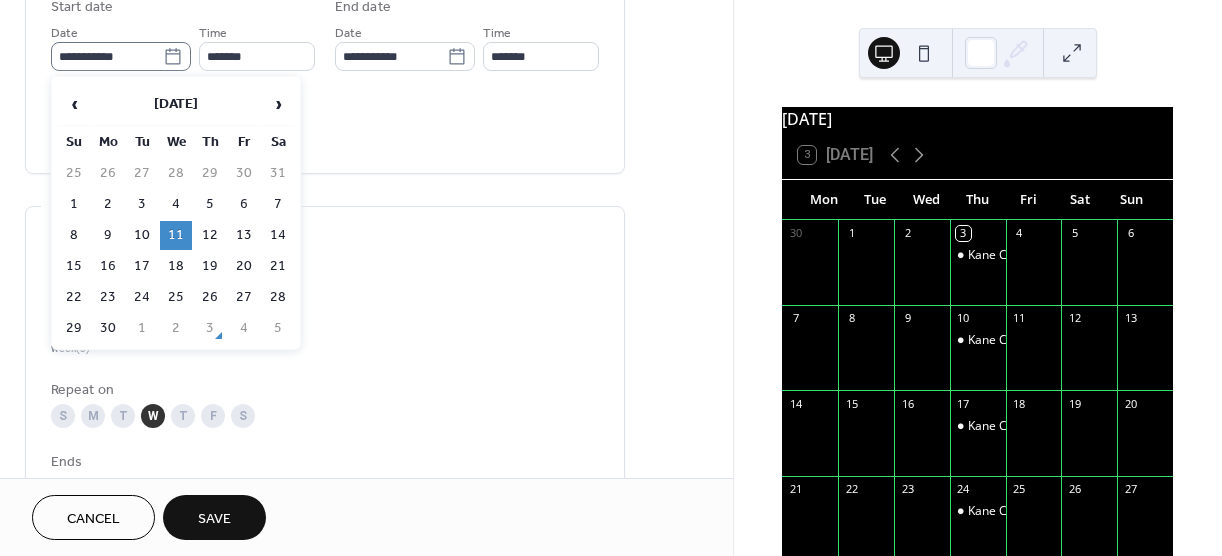 click 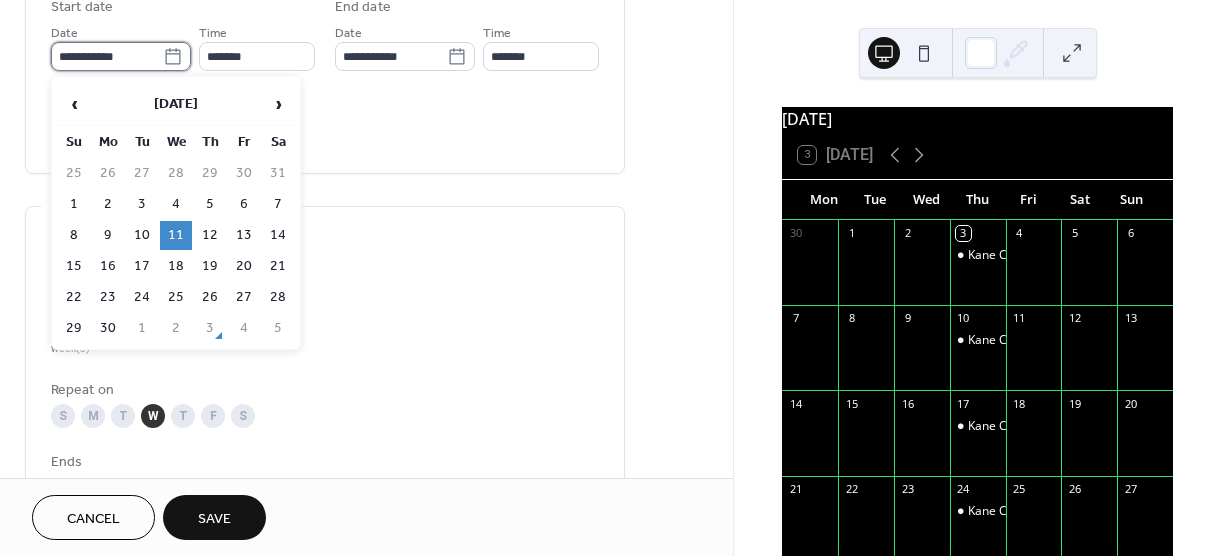 click on "**********" at bounding box center (107, 56) 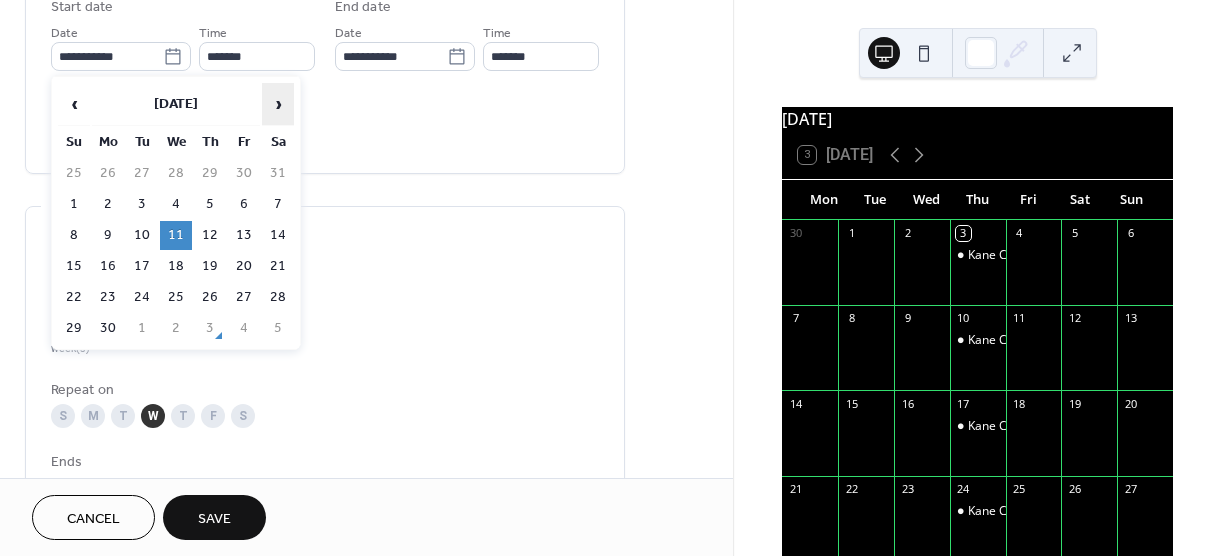 click on "›" at bounding box center [278, 104] 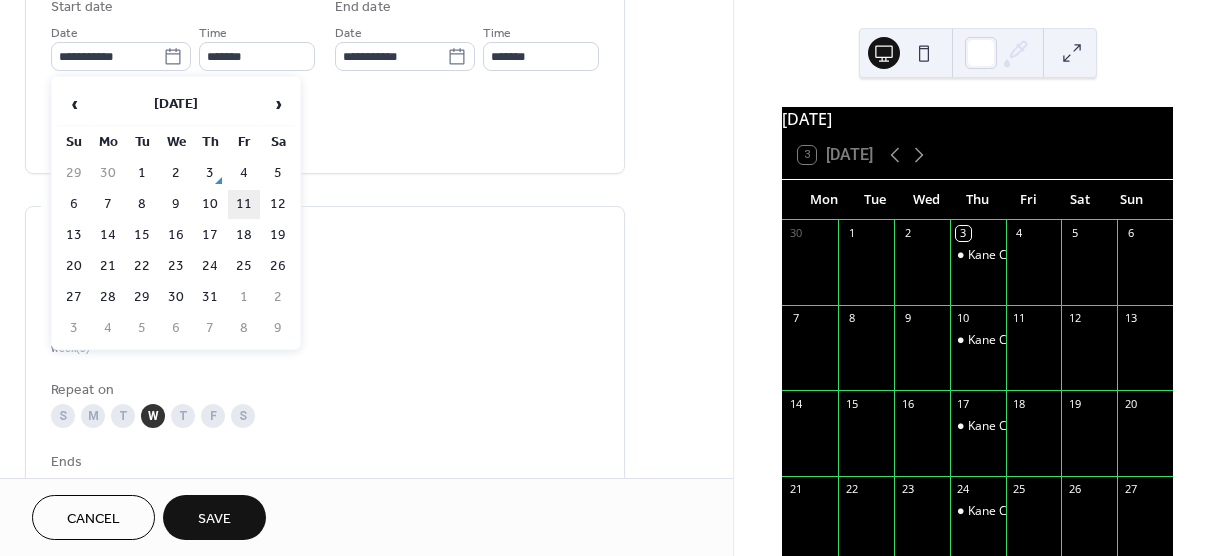 click on "11" at bounding box center [244, 204] 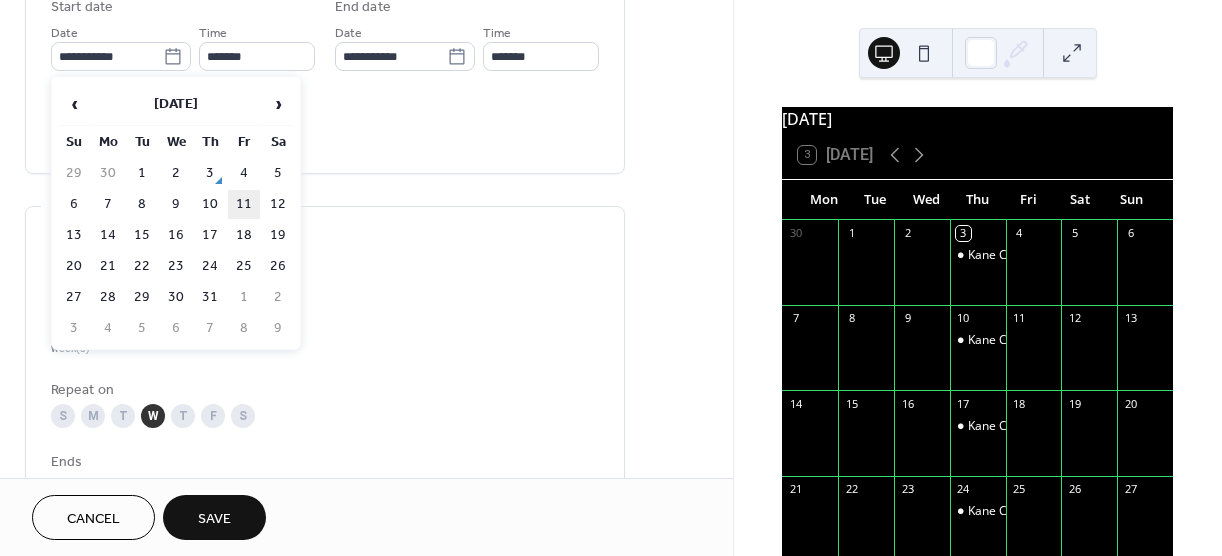 type on "**********" 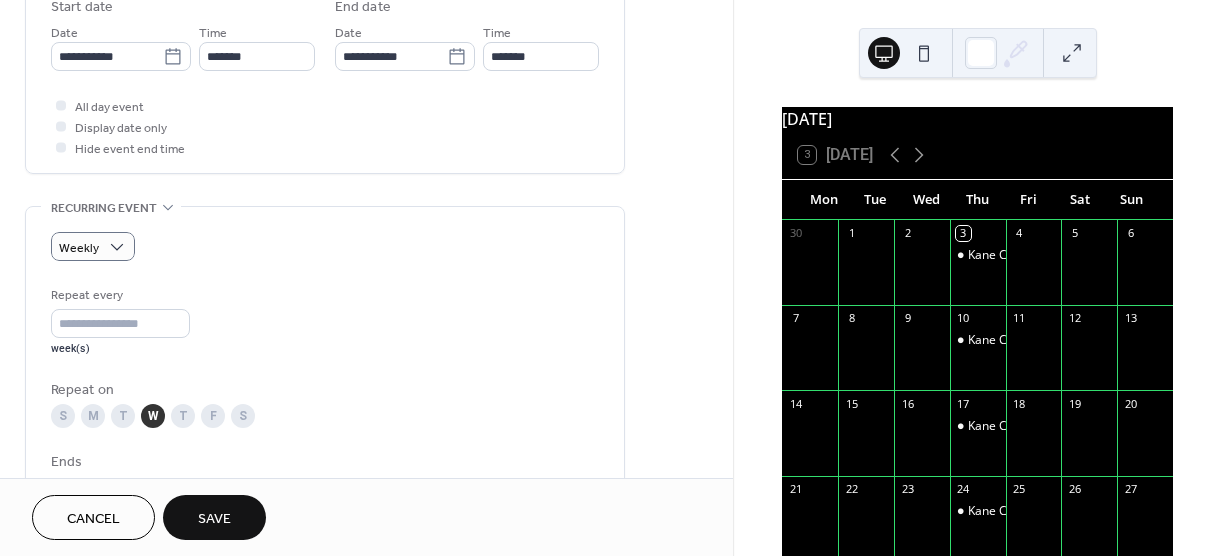 click on "F" at bounding box center [213, 416] 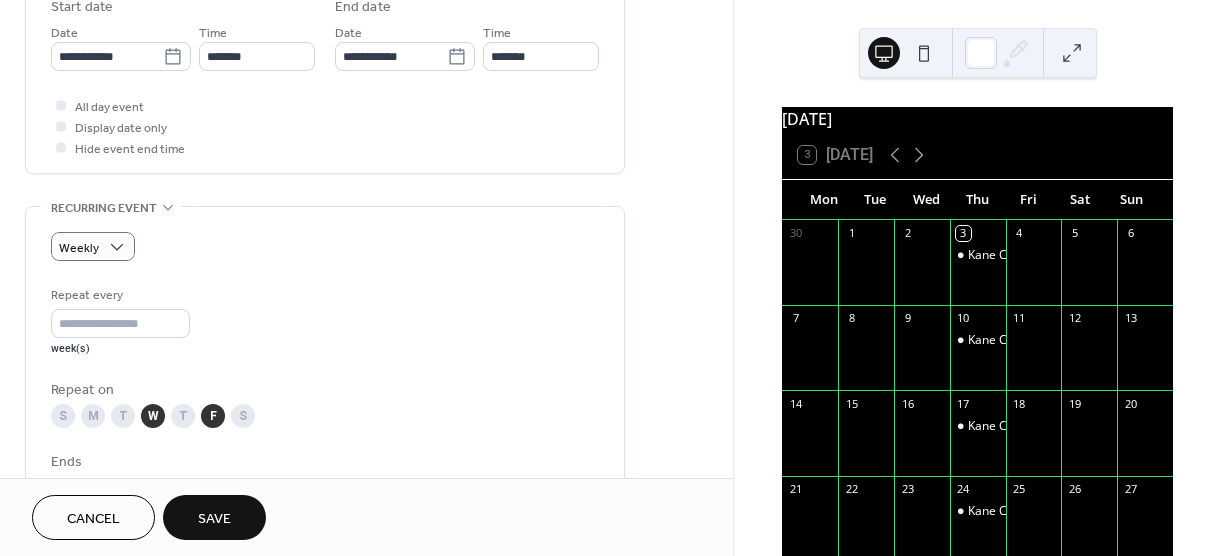 click on "W" at bounding box center (153, 416) 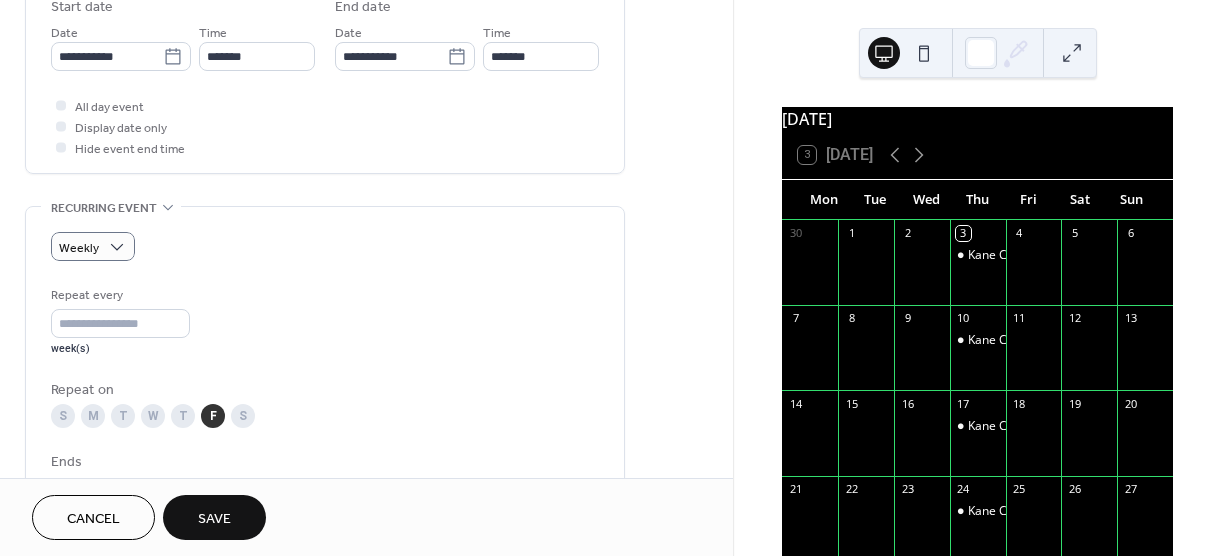 click on "Save" at bounding box center [214, 519] 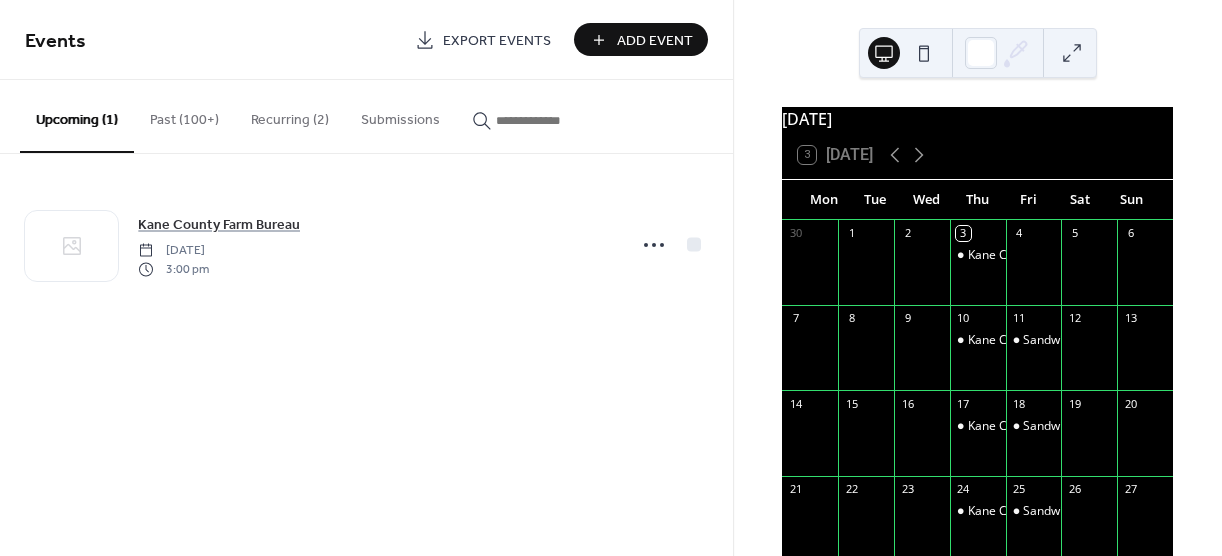 click on "Past  (100+)" at bounding box center [184, 115] 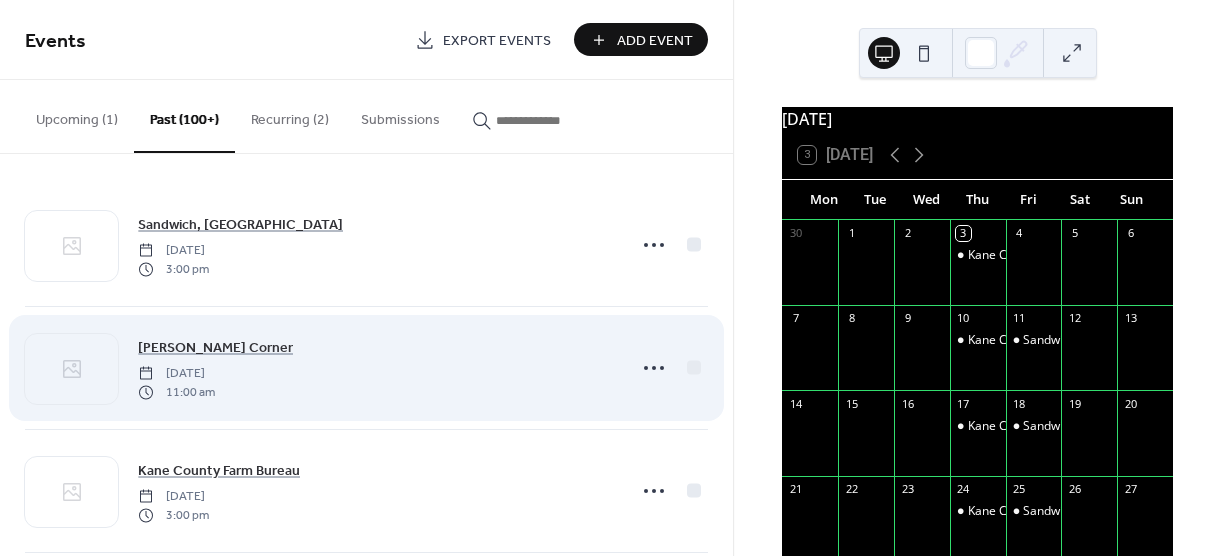 scroll, scrollTop: 72, scrollLeft: 0, axis: vertical 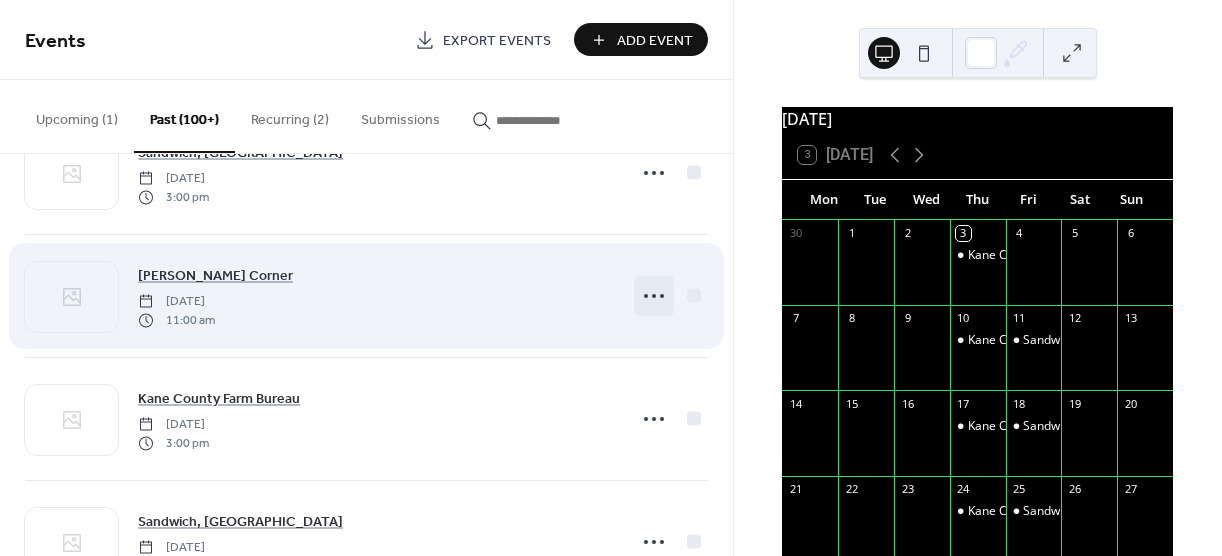 click 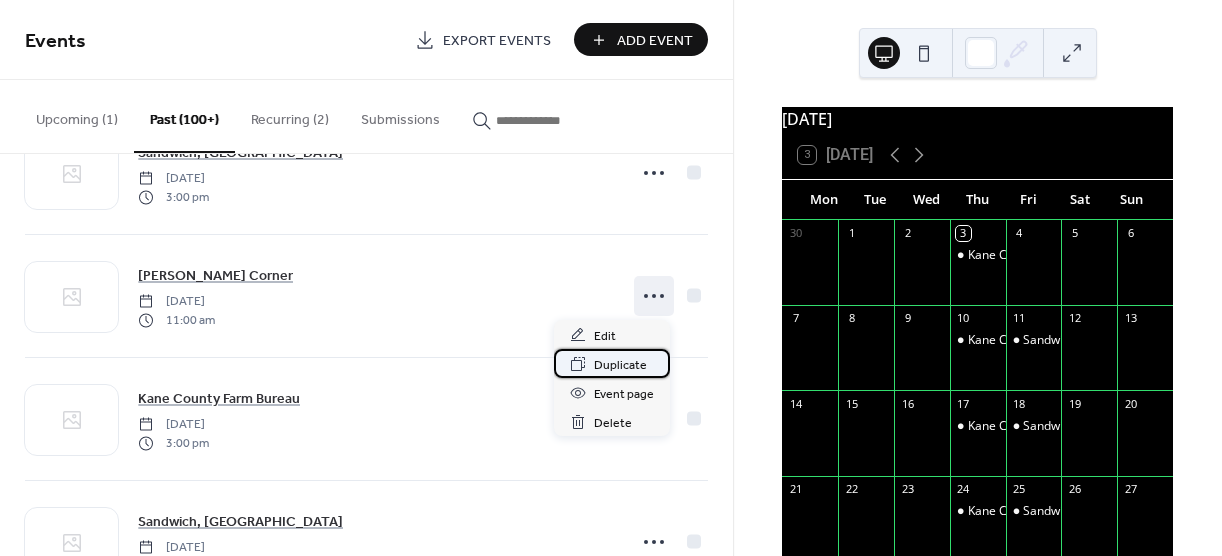 click on "Duplicate" at bounding box center (620, 365) 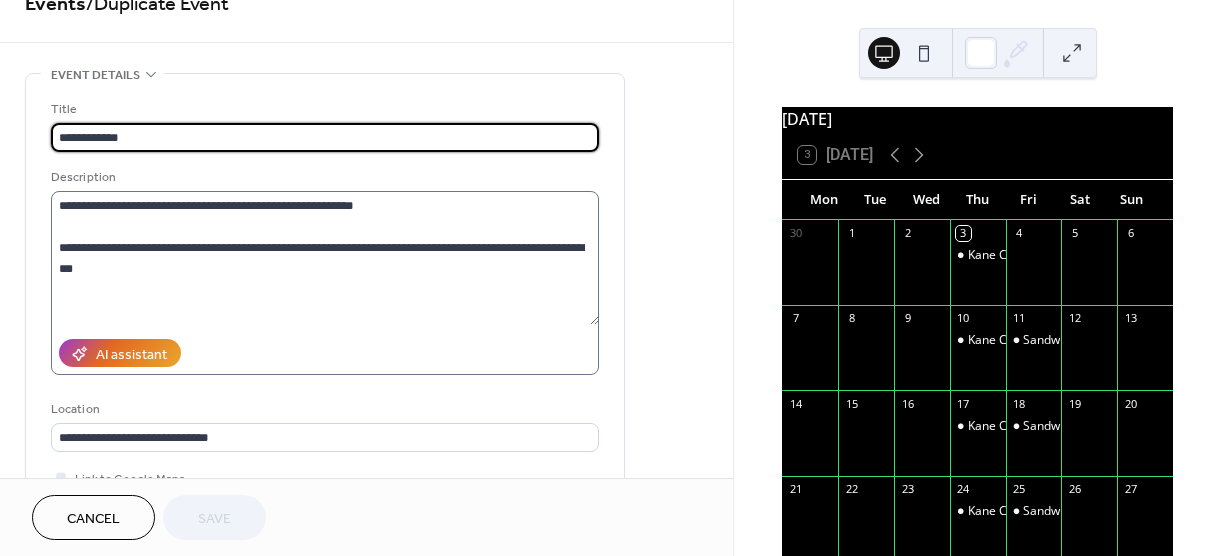 scroll, scrollTop: 38, scrollLeft: 0, axis: vertical 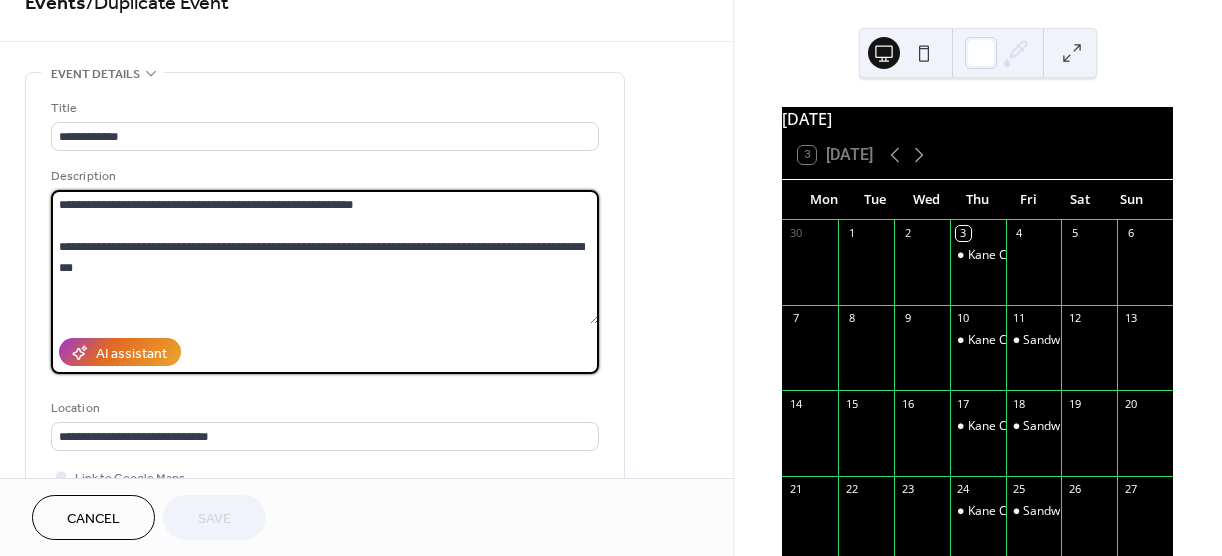 click on "**********" at bounding box center (325, 257) 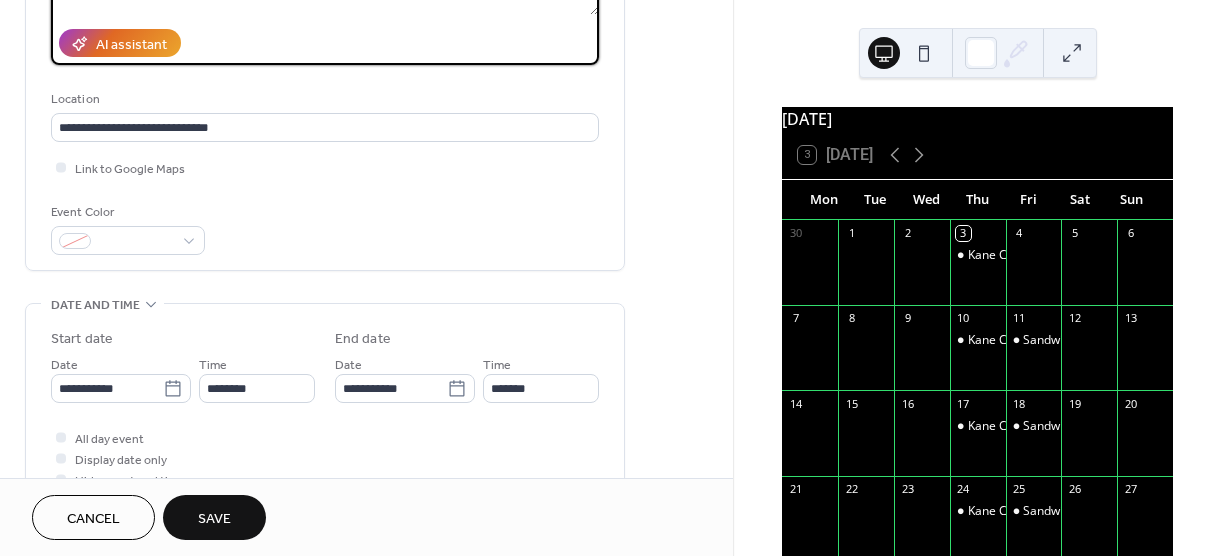scroll, scrollTop: 358, scrollLeft: 0, axis: vertical 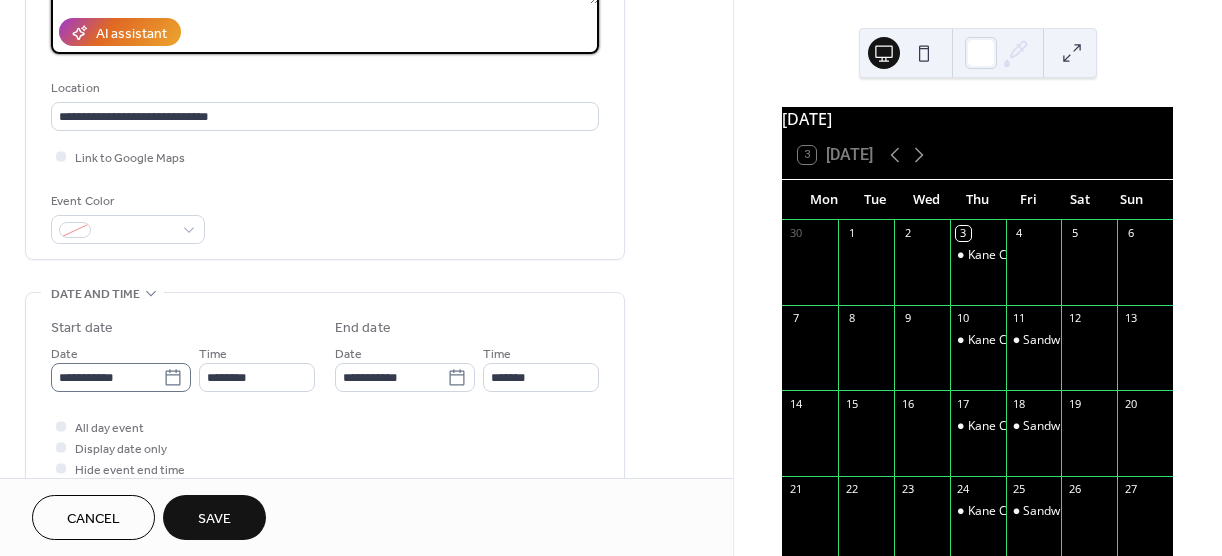 type on "**********" 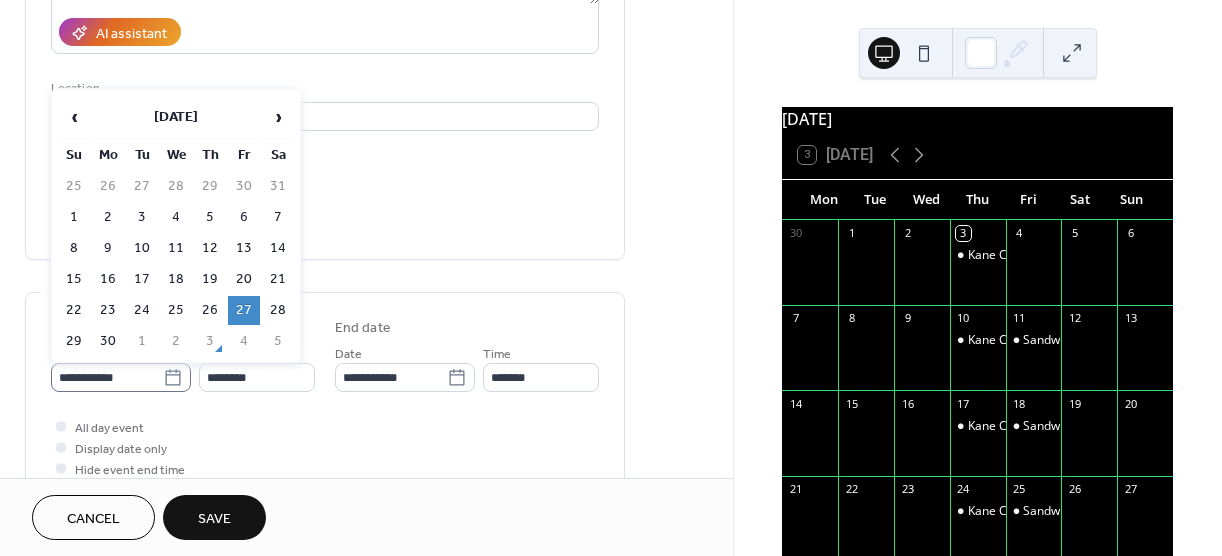 click 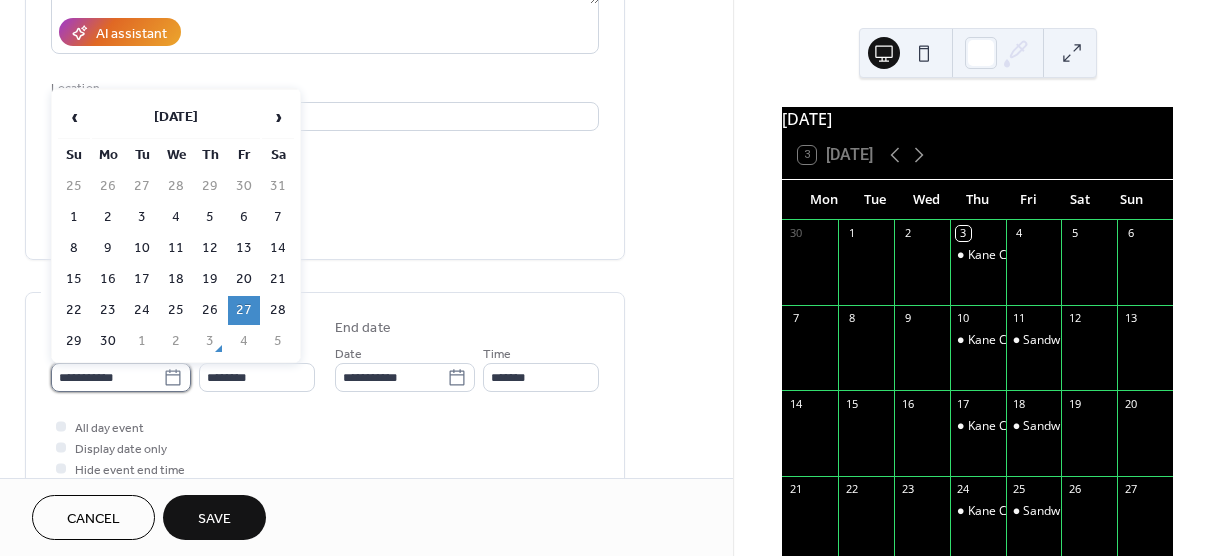 click on "**********" at bounding box center (107, 377) 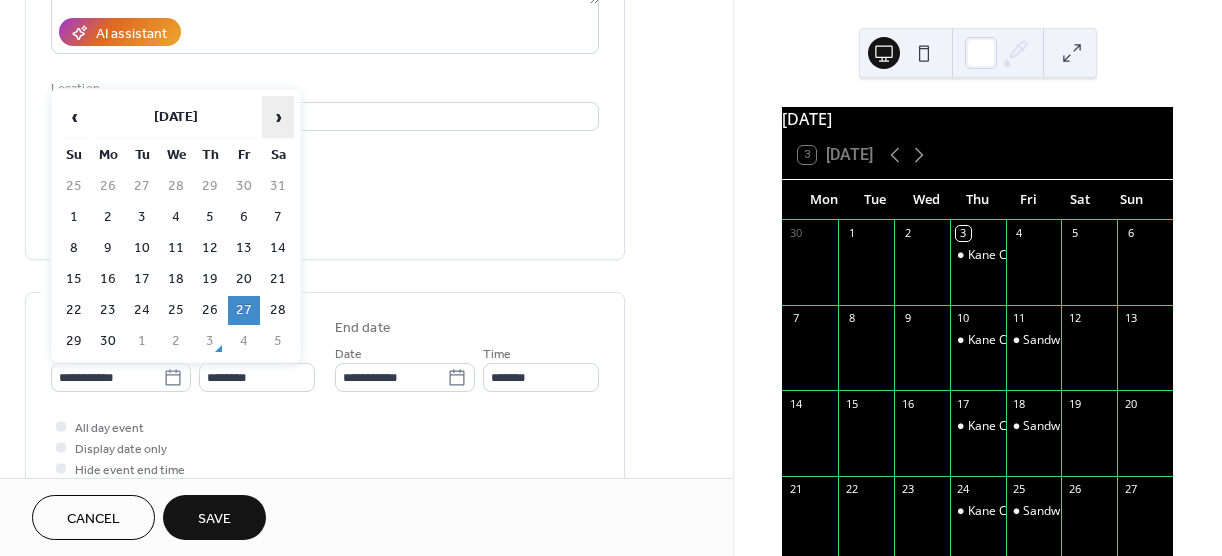click on "›" at bounding box center (278, 117) 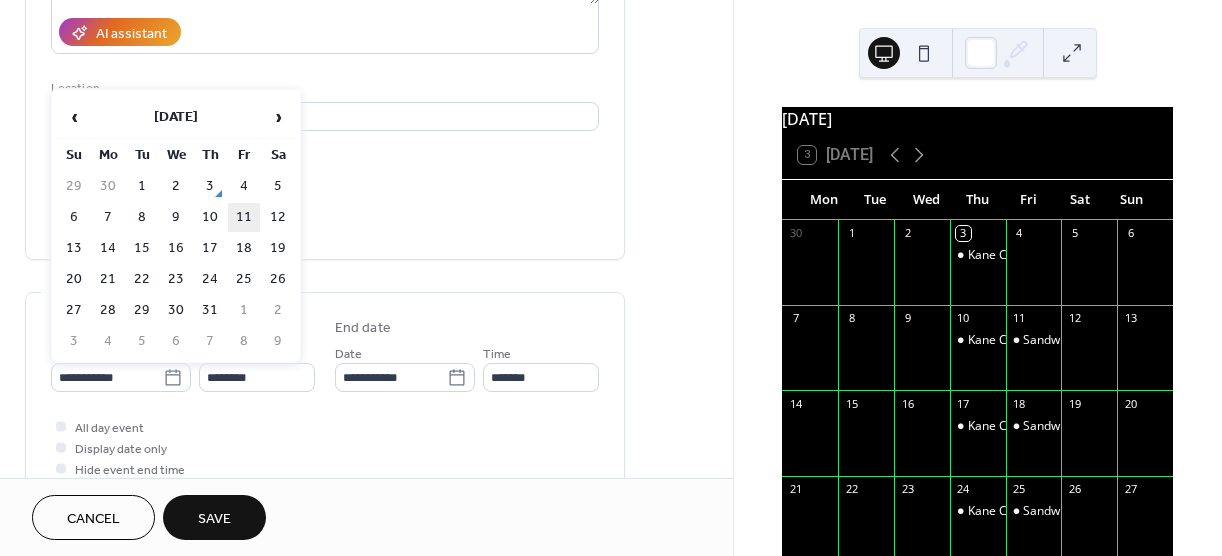 click on "11" at bounding box center [244, 217] 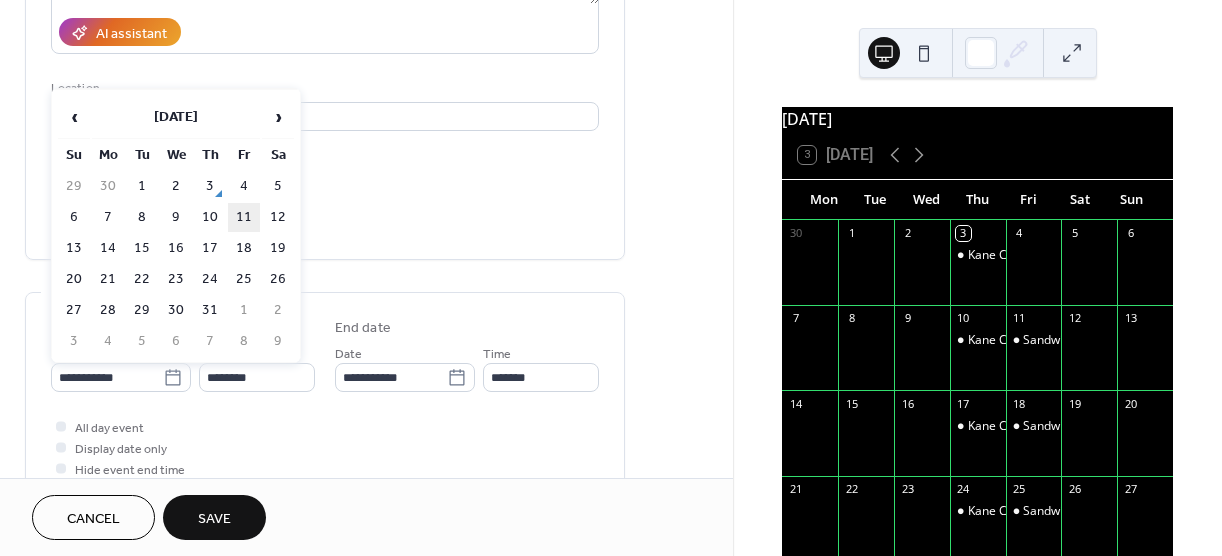 type on "**********" 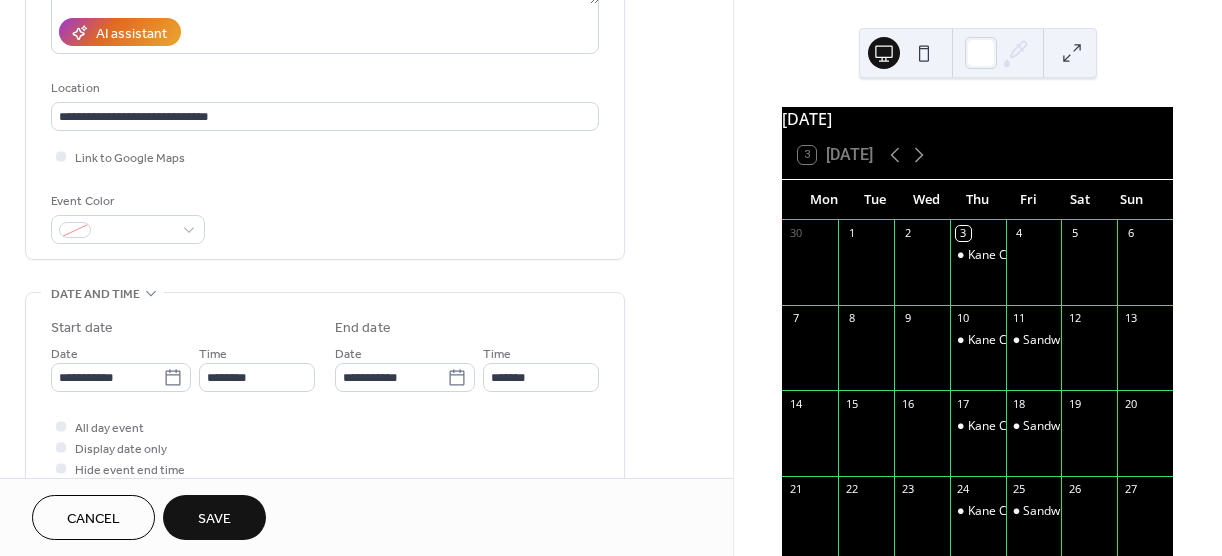 drag, startPoint x: 727, startPoint y: 191, endPoint x: 727, endPoint y: 321, distance: 130 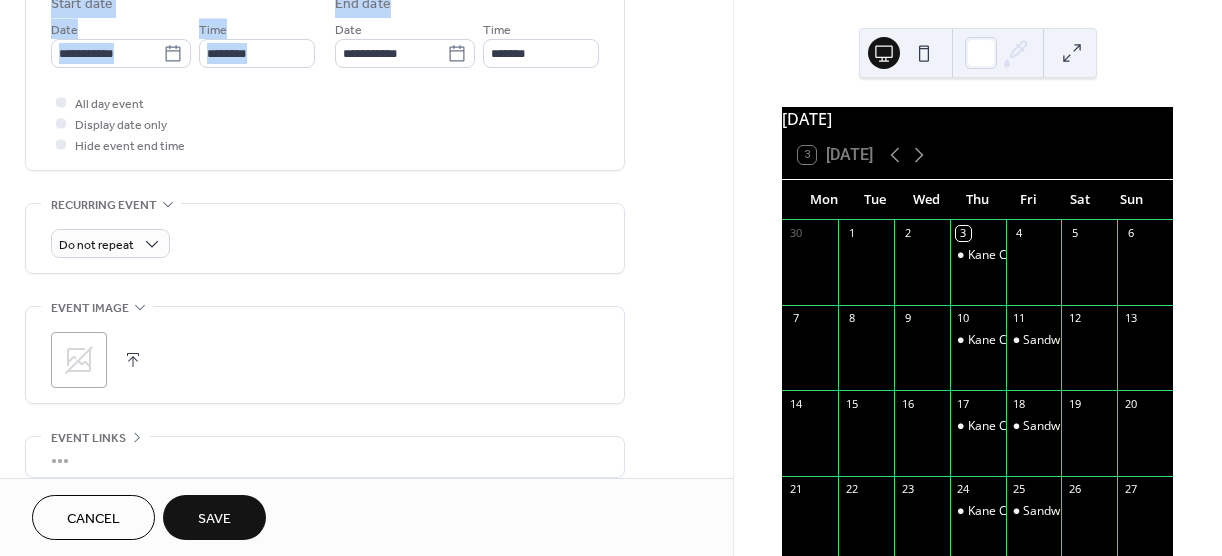 scroll, scrollTop: 683, scrollLeft: 0, axis: vertical 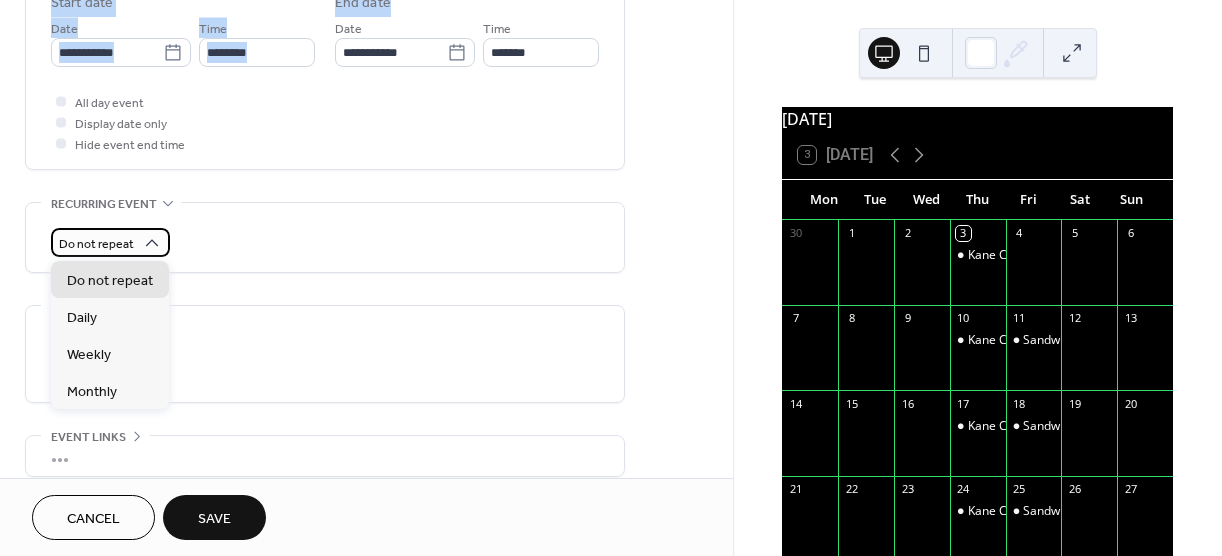 click on "Do not repeat" at bounding box center (110, 242) 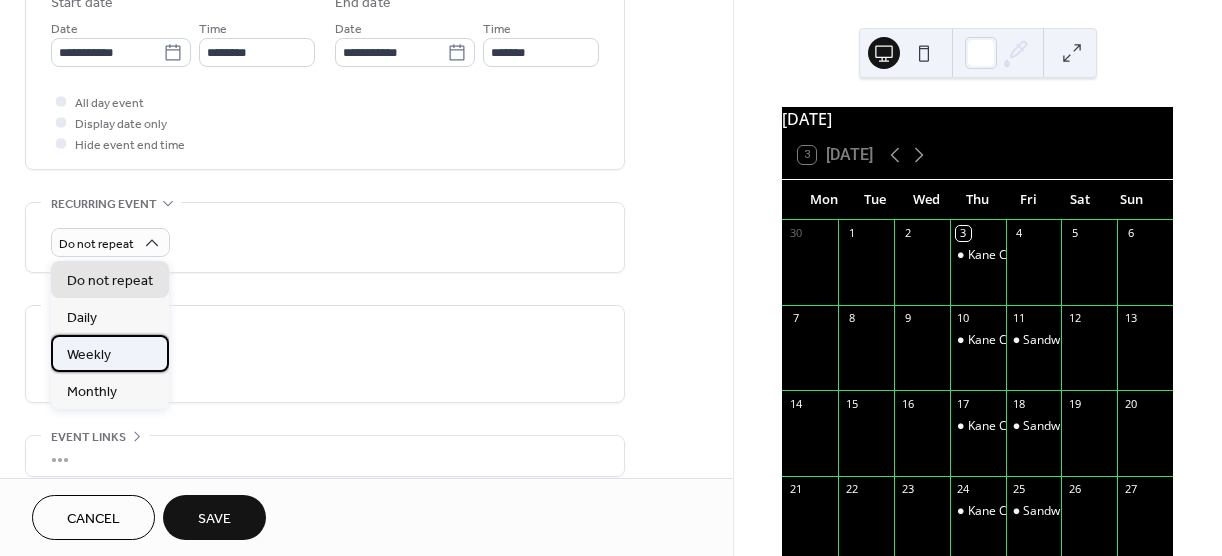 click on "Weekly" at bounding box center [89, 355] 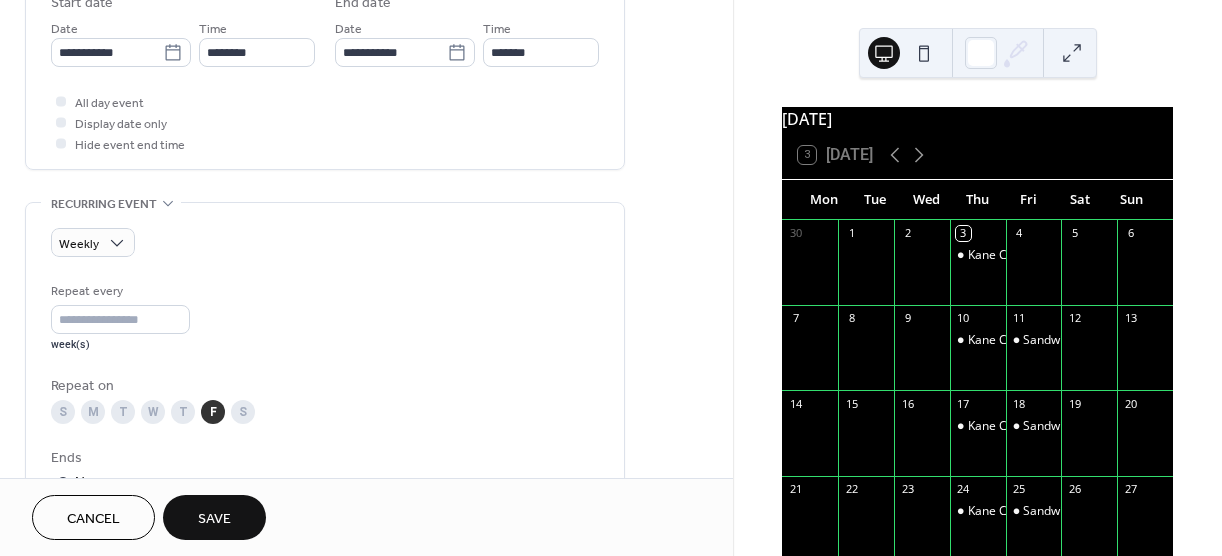 scroll, scrollTop: 859, scrollLeft: 0, axis: vertical 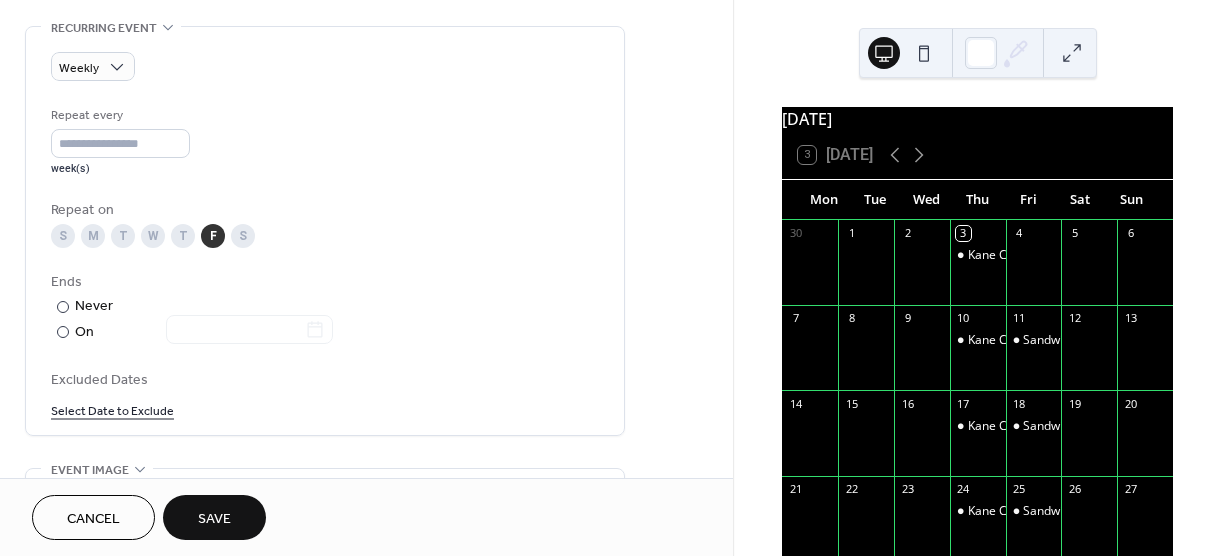 click on "Save" at bounding box center (214, 519) 